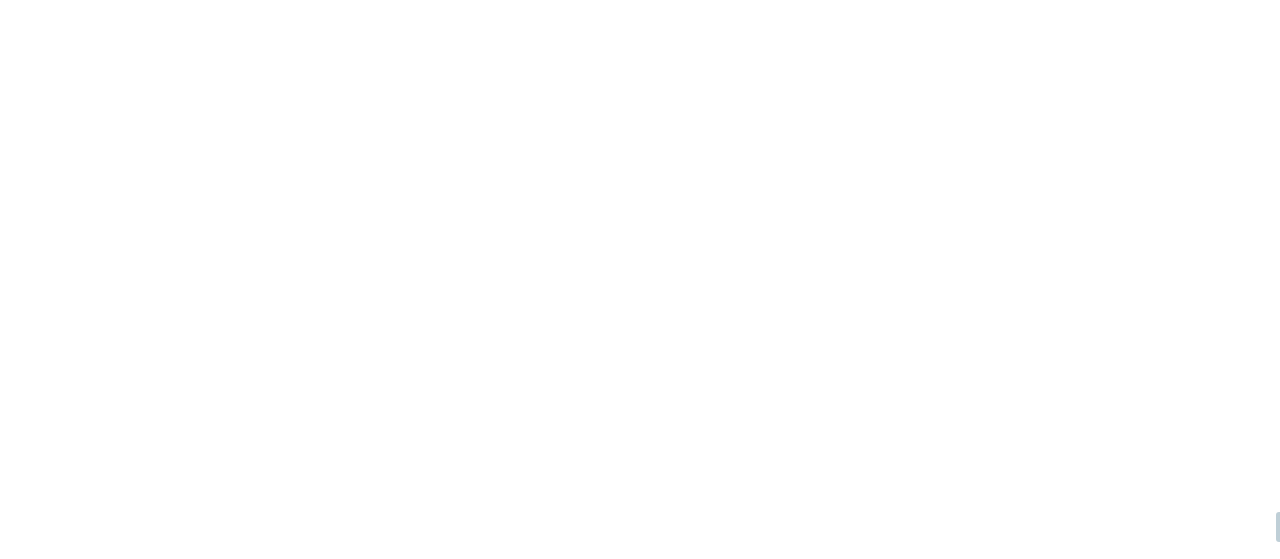 scroll, scrollTop: 0, scrollLeft: 0, axis: both 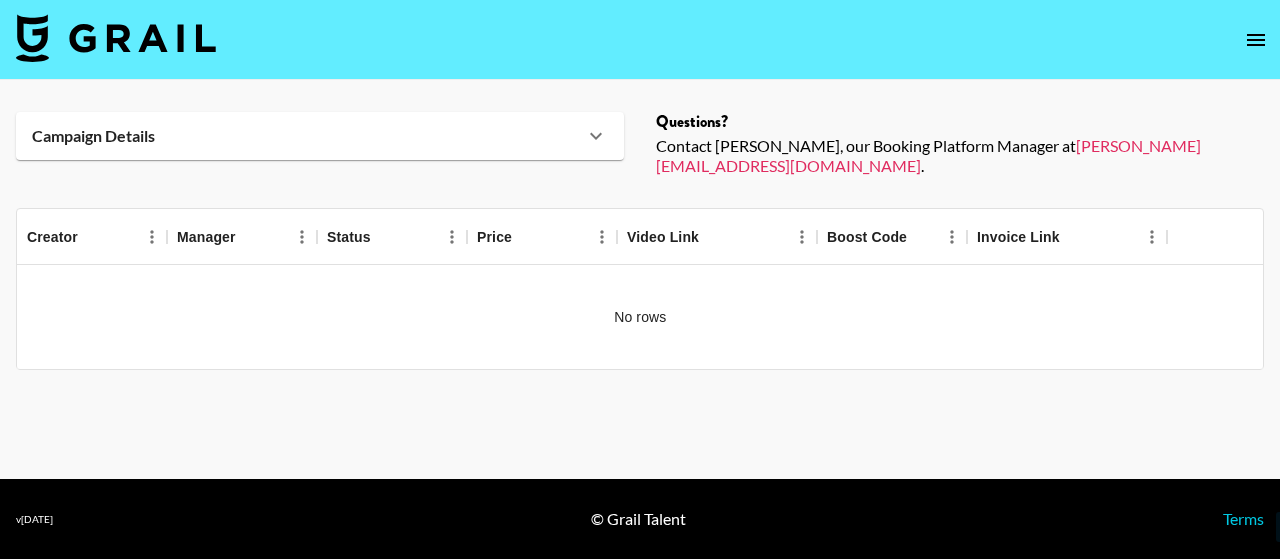 click at bounding box center [116, 38] 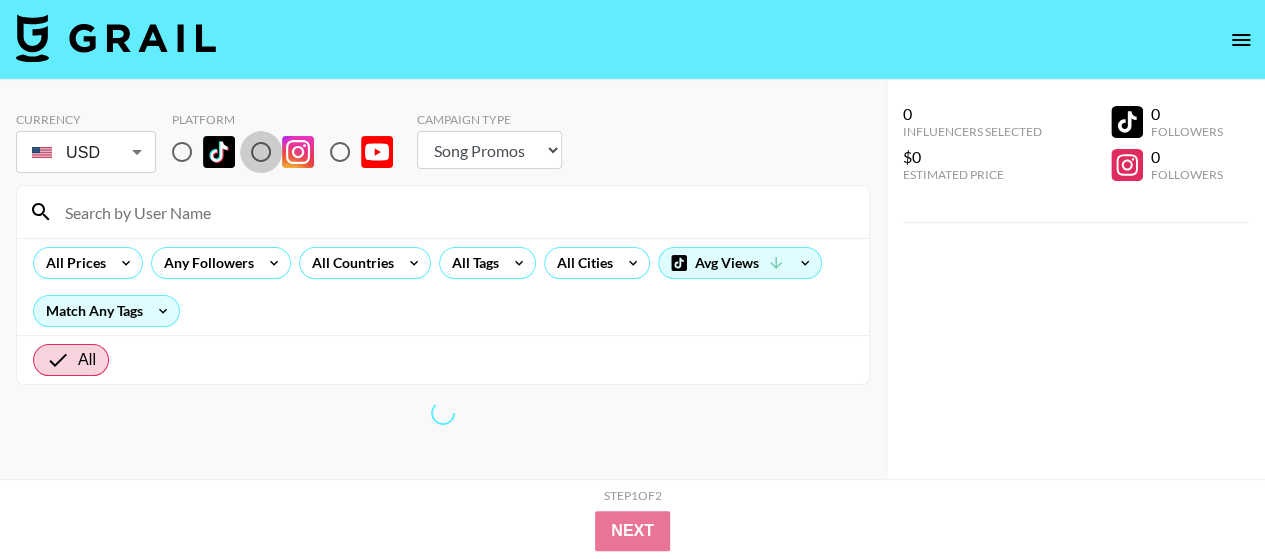 click at bounding box center [261, 152] 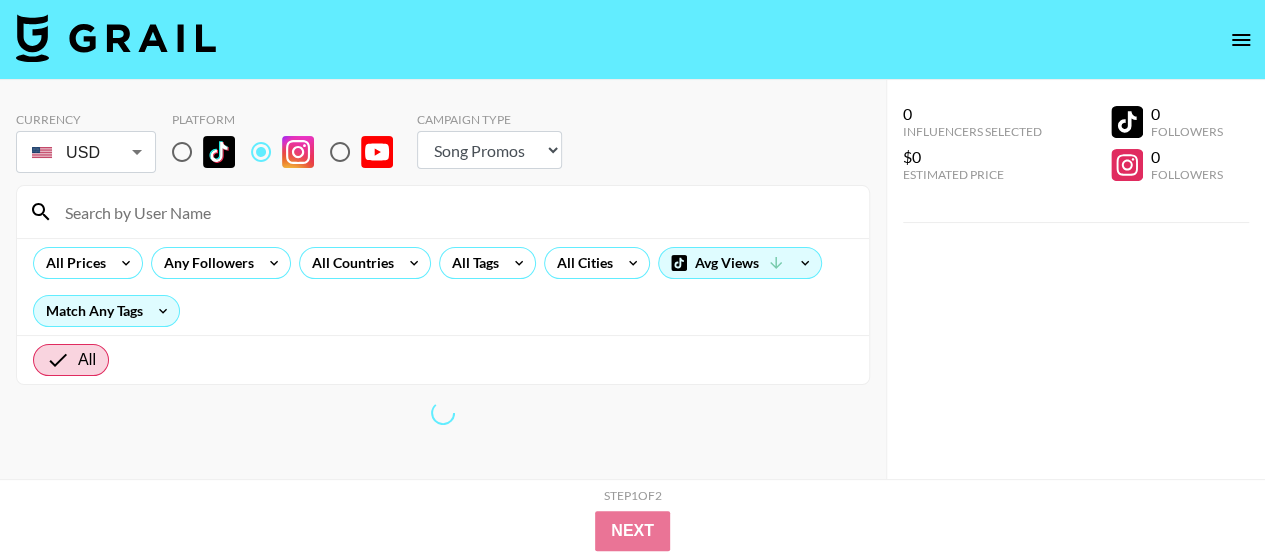 click on "Choose Type... Song Promos Brand Promos" at bounding box center (489, 150) 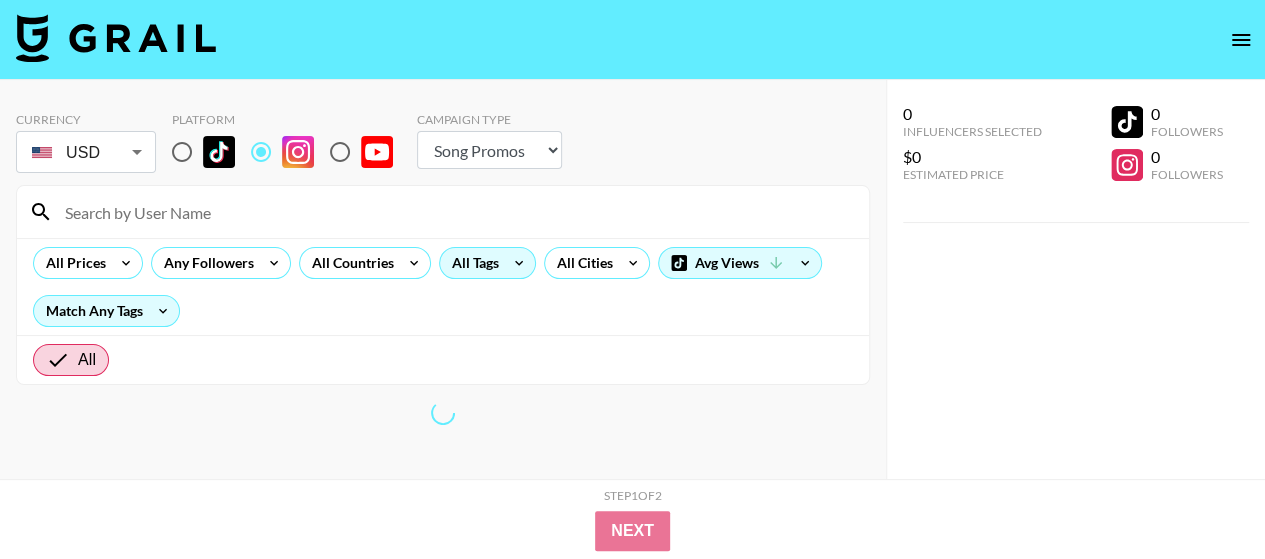 select on "Brand" 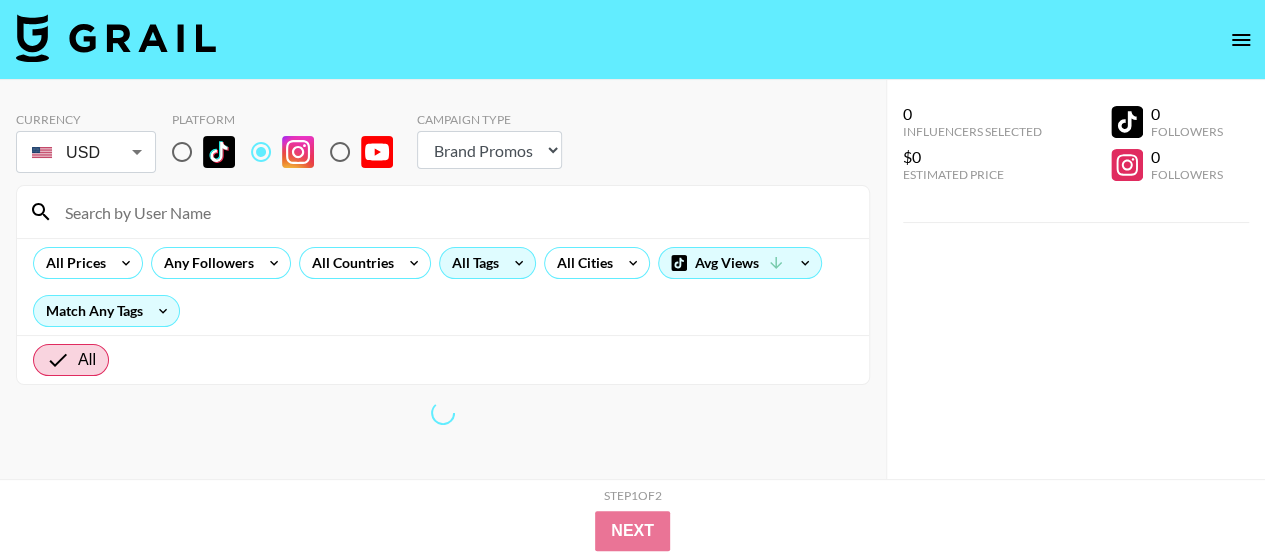 click on "Choose Type... Song Promos Brand Promos" at bounding box center (489, 150) 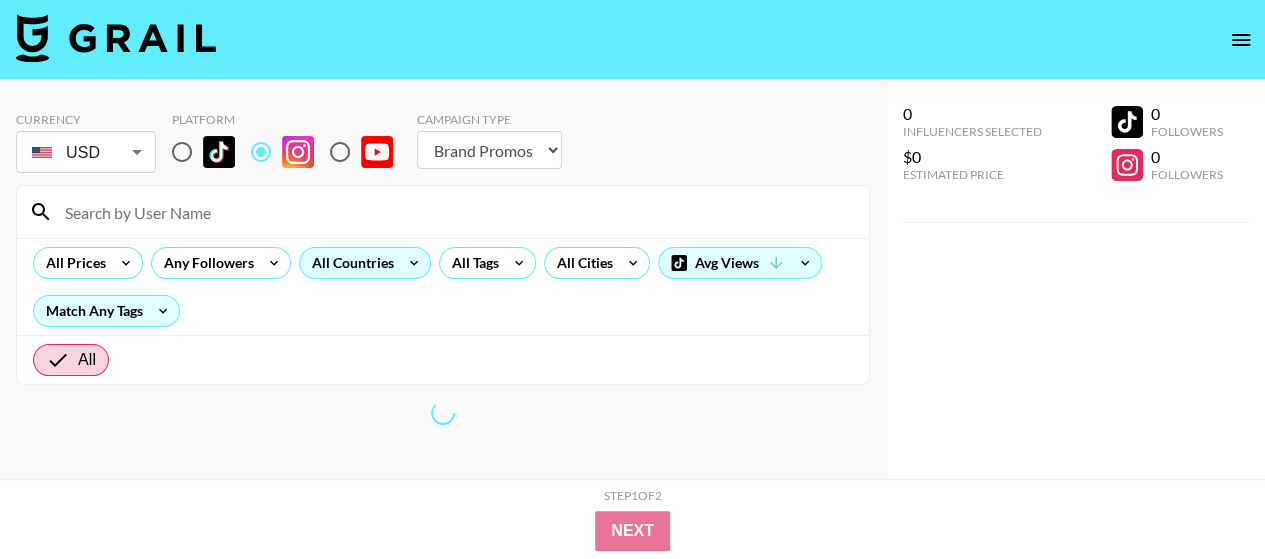 click on "All Countries" at bounding box center [349, 263] 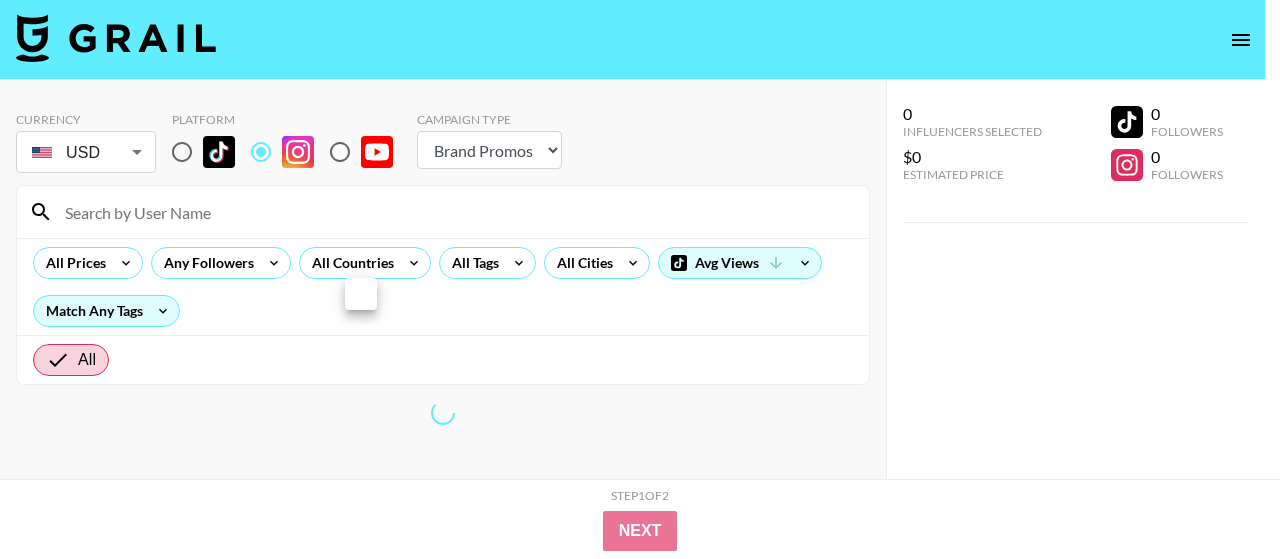 click at bounding box center (640, 279) 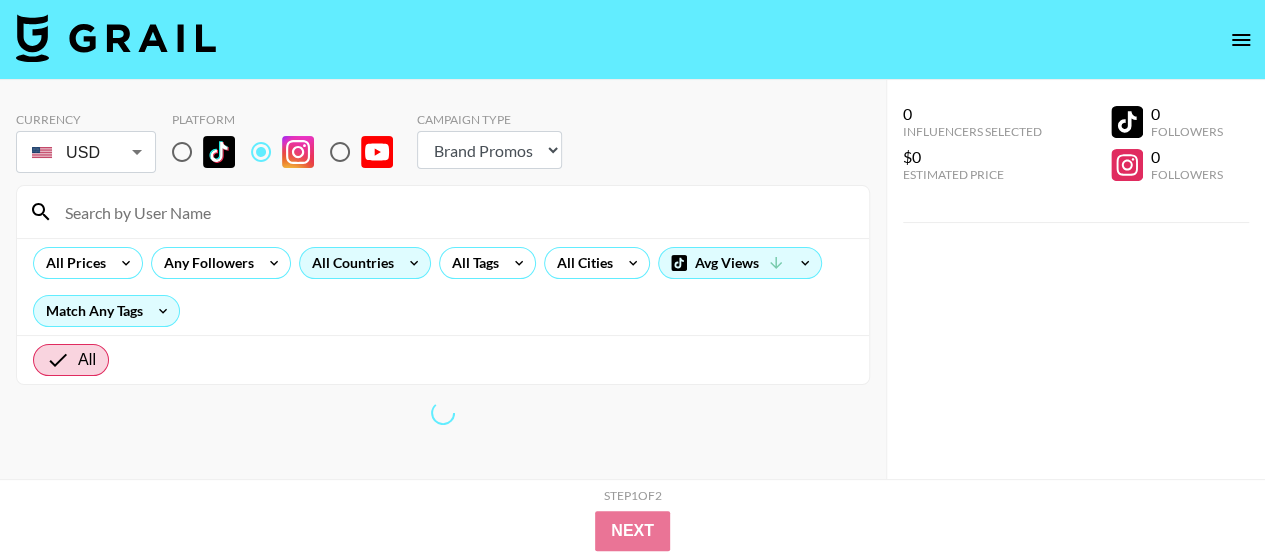 click 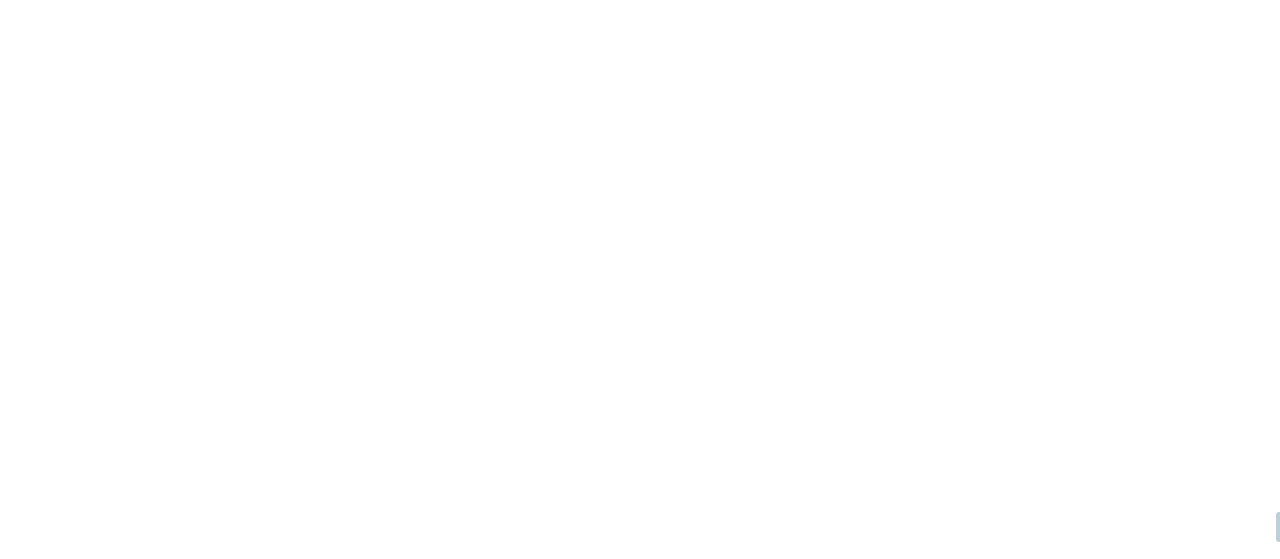 scroll, scrollTop: 0, scrollLeft: 0, axis: both 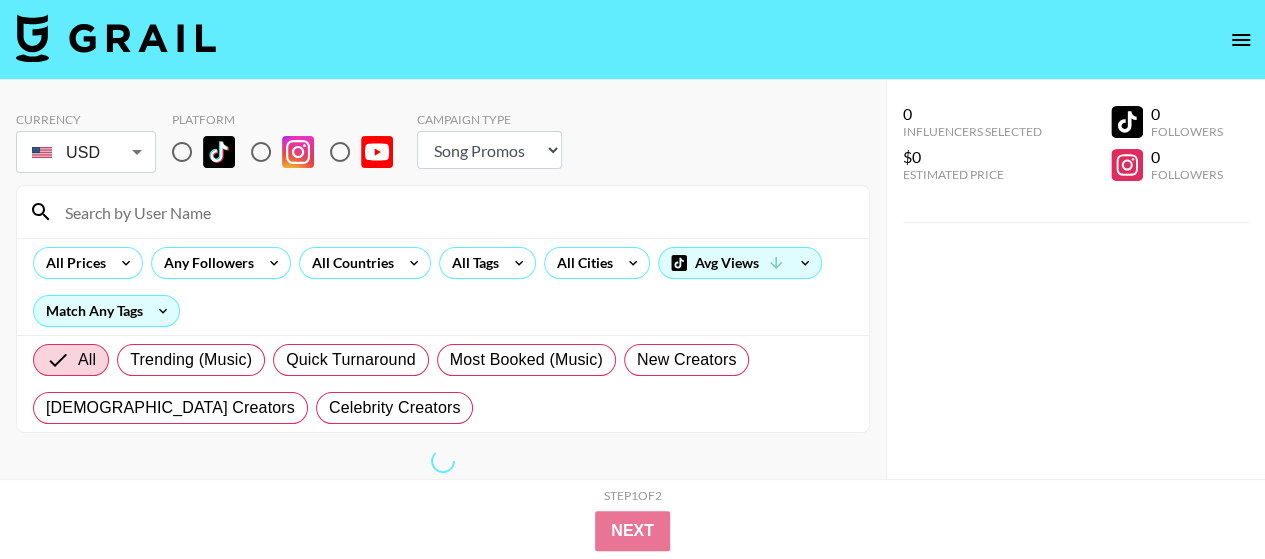 click at bounding box center (261, 152) 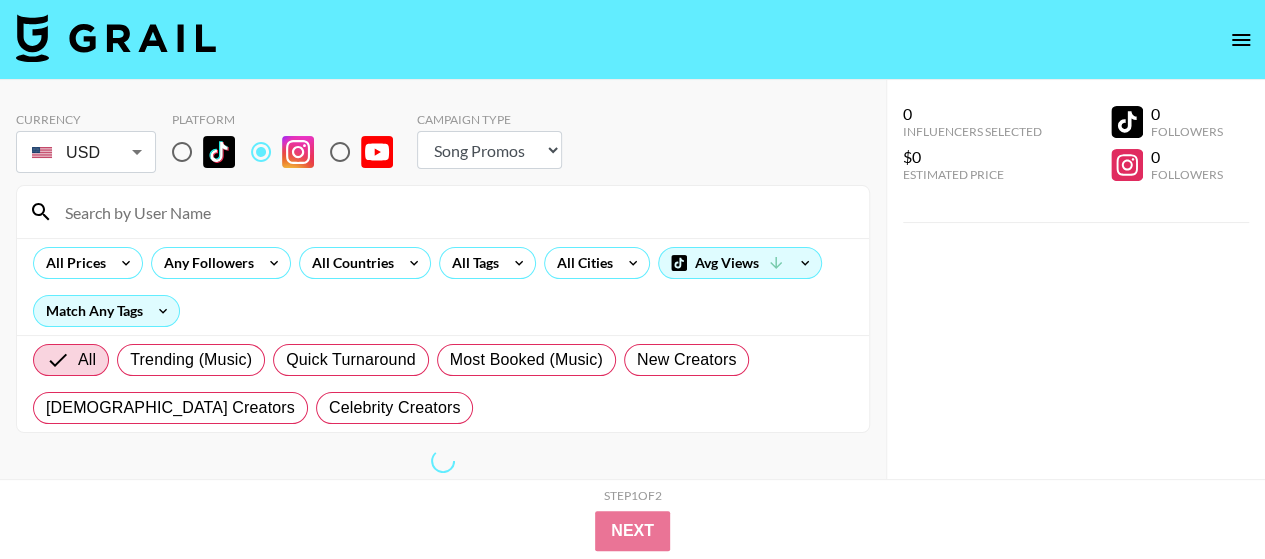 click on "Choose Type... Song Promos Brand Promos" at bounding box center (489, 150) 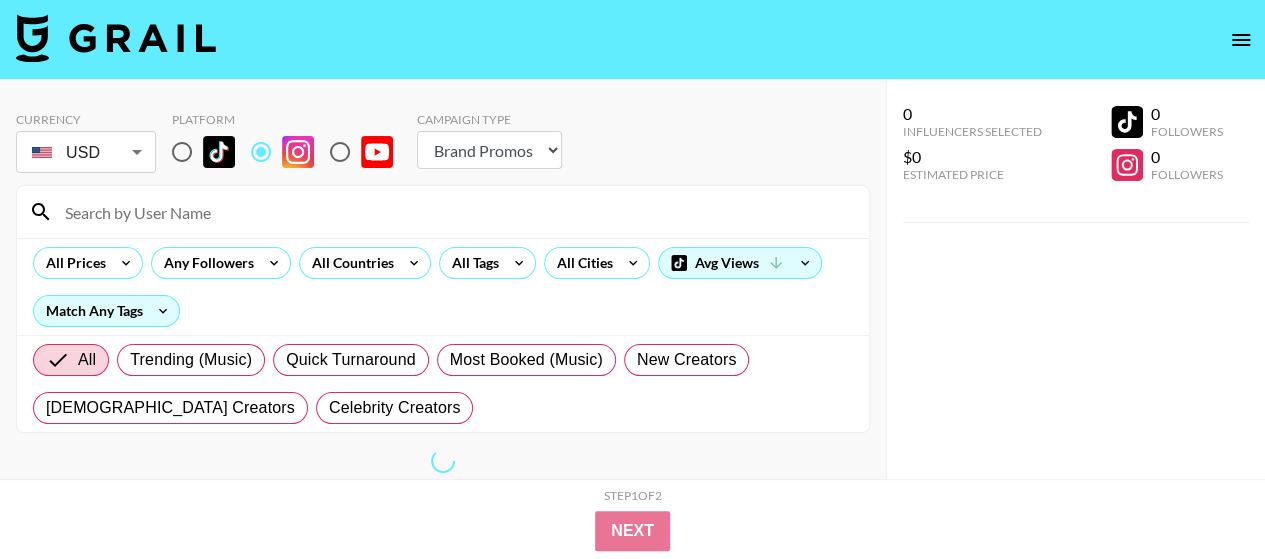 click on "Choose Type... Song Promos Brand Promos" at bounding box center (489, 150) 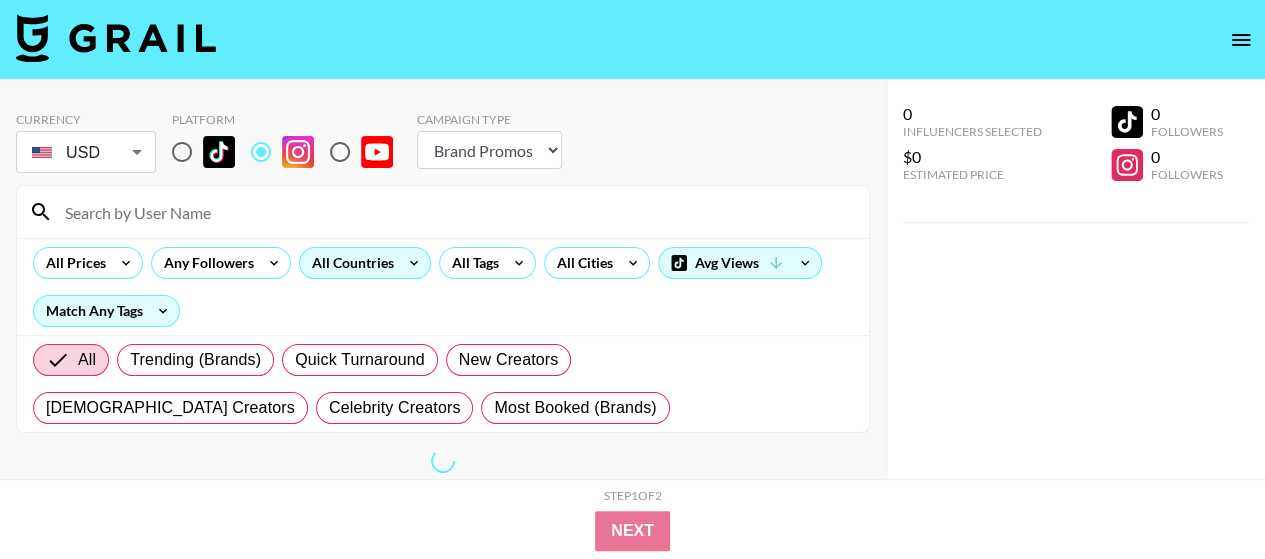 click on "All Countries" at bounding box center (365, 263) 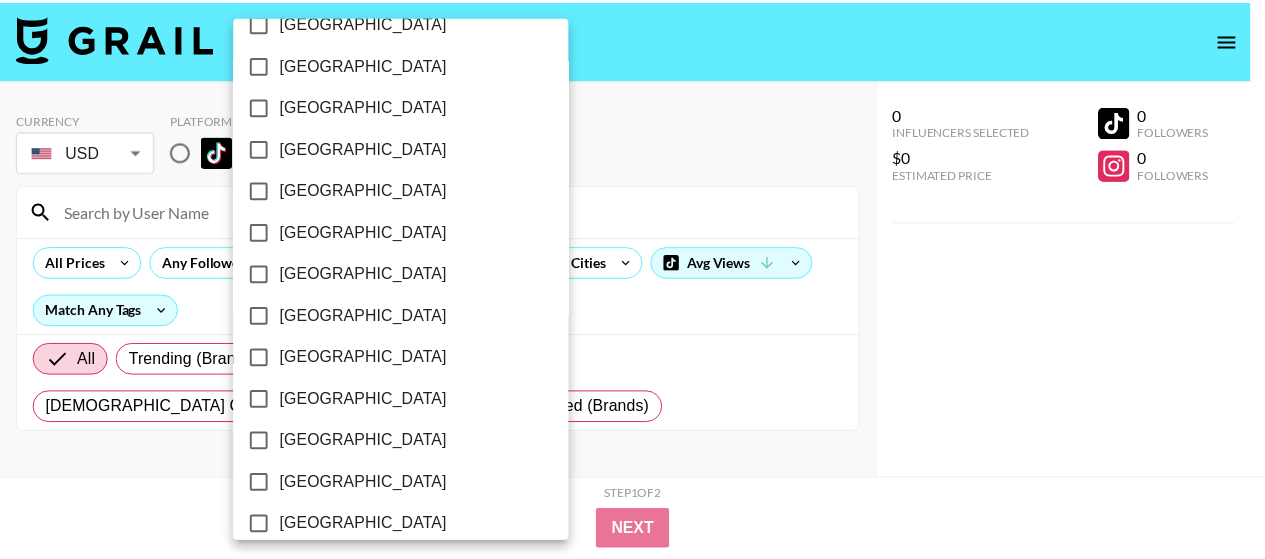 scroll, scrollTop: 1772, scrollLeft: 0, axis: vertical 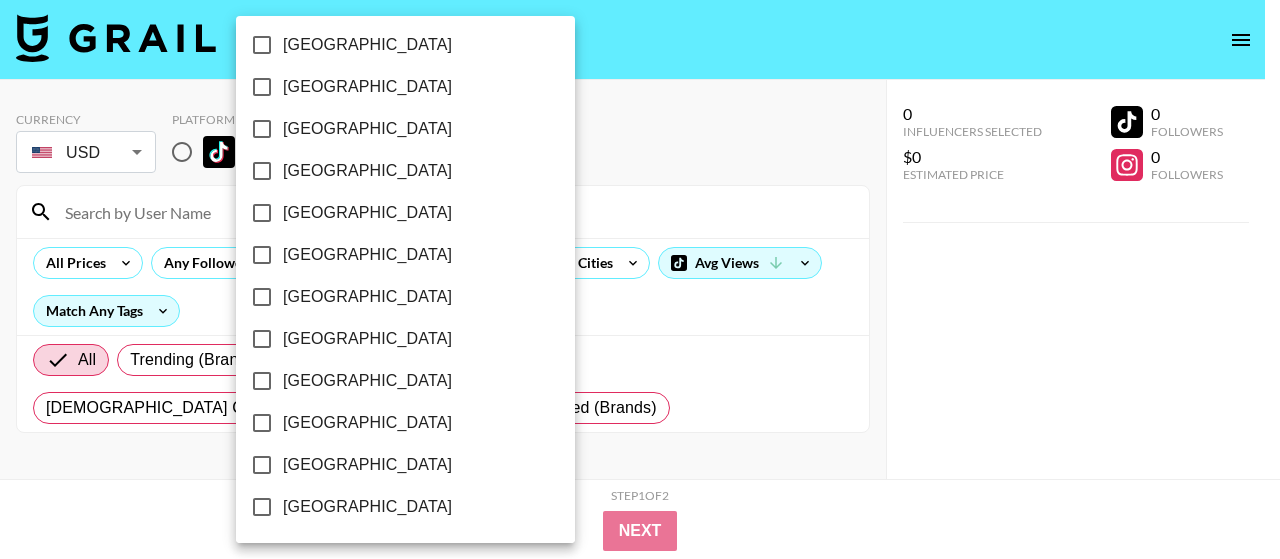 click on "[GEOGRAPHIC_DATA]" at bounding box center (367, 465) 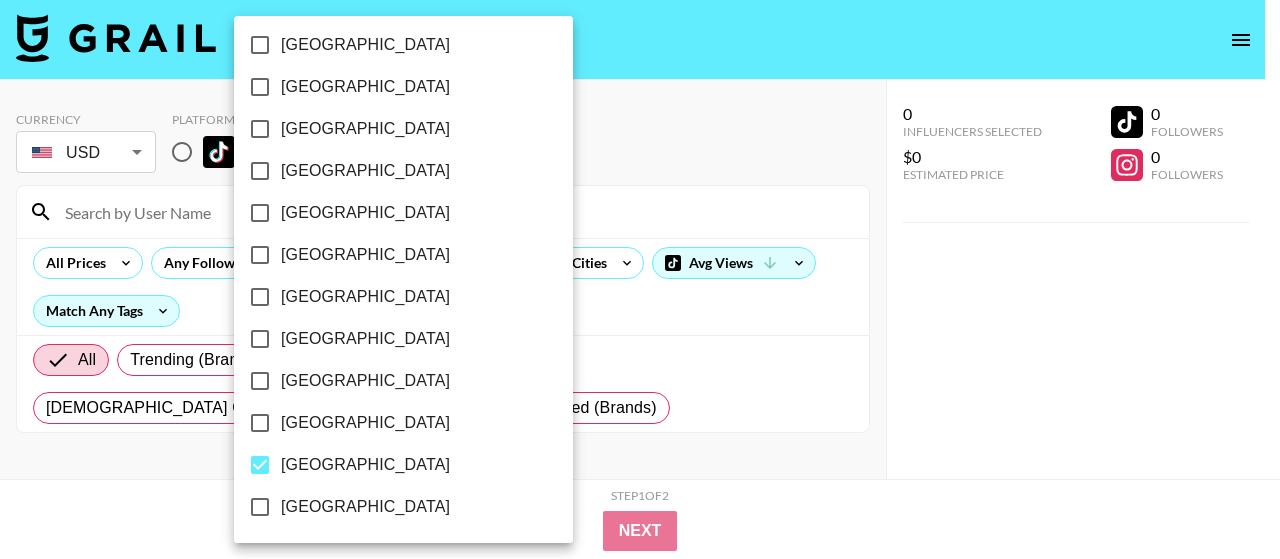 click at bounding box center [640, 279] 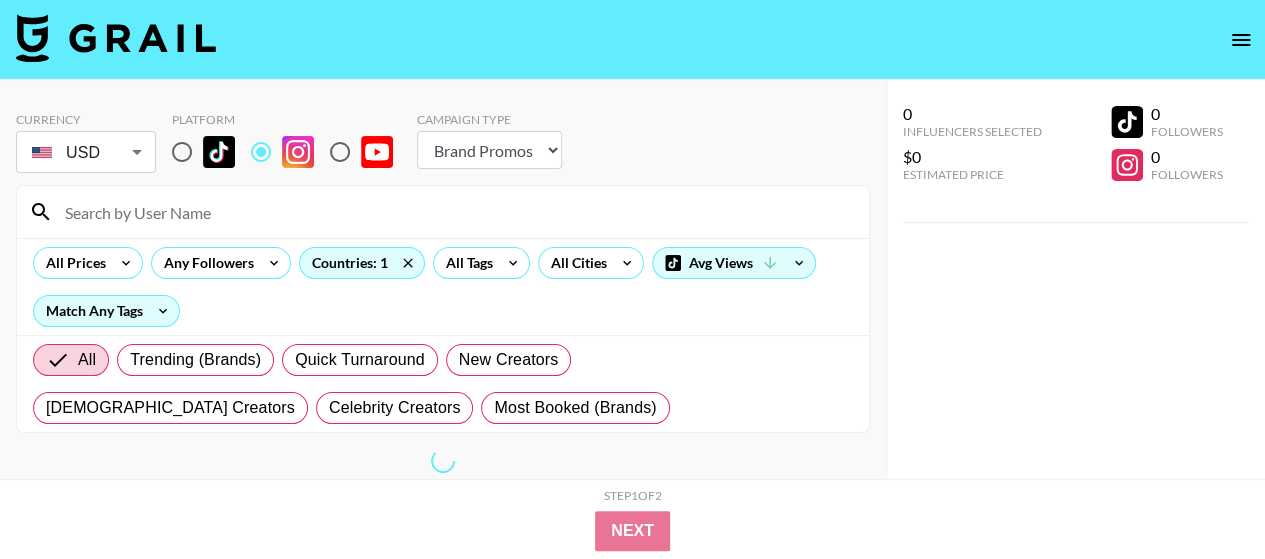 scroll, scrollTop: 80, scrollLeft: 0, axis: vertical 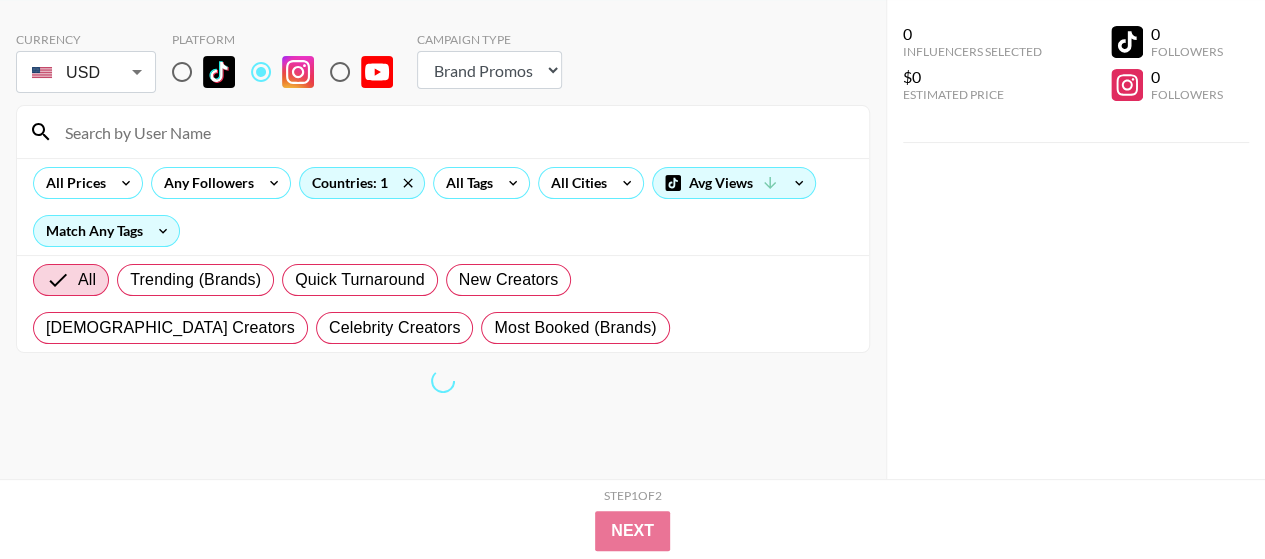 click on "Currency USD USD ​ Platform Campaign Type Choose Type... Song Promos Brand Promos" at bounding box center [443, 64] 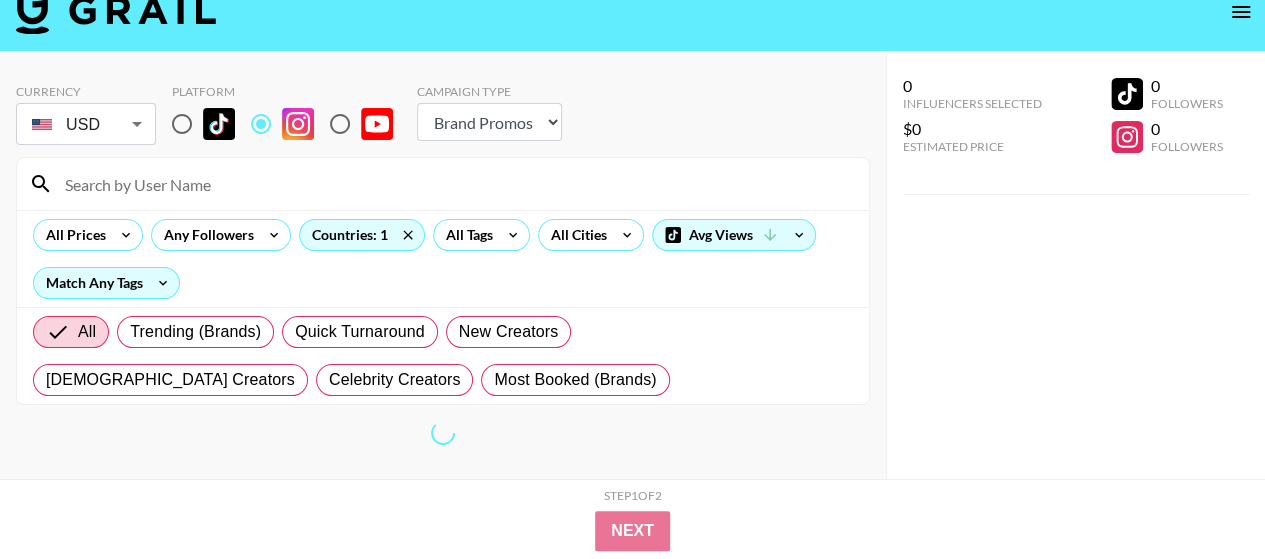 scroll, scrollTop: 0, scrollLeft: 0, axis: both 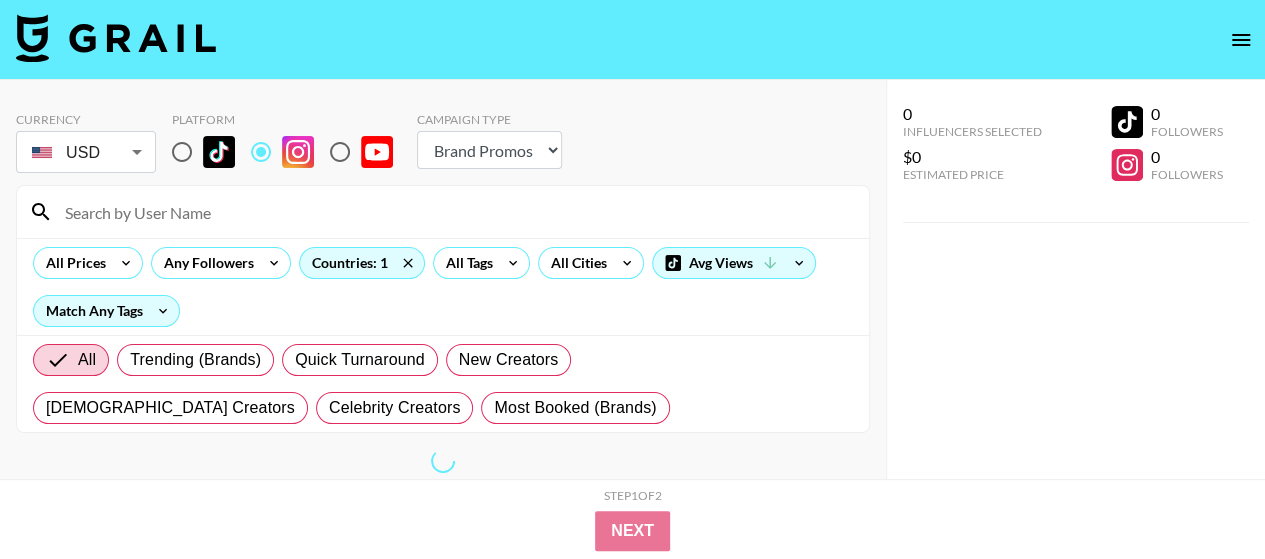 click at bounding box center [455, 212] 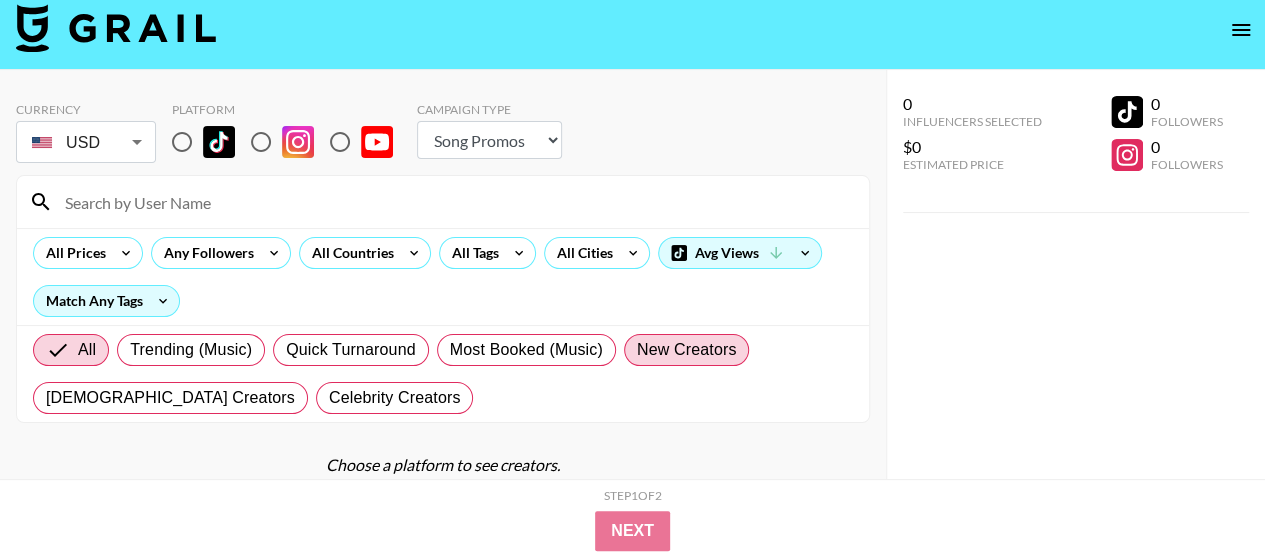 scroll, scrollTop: 0, scrollLeft: 0, axis: both 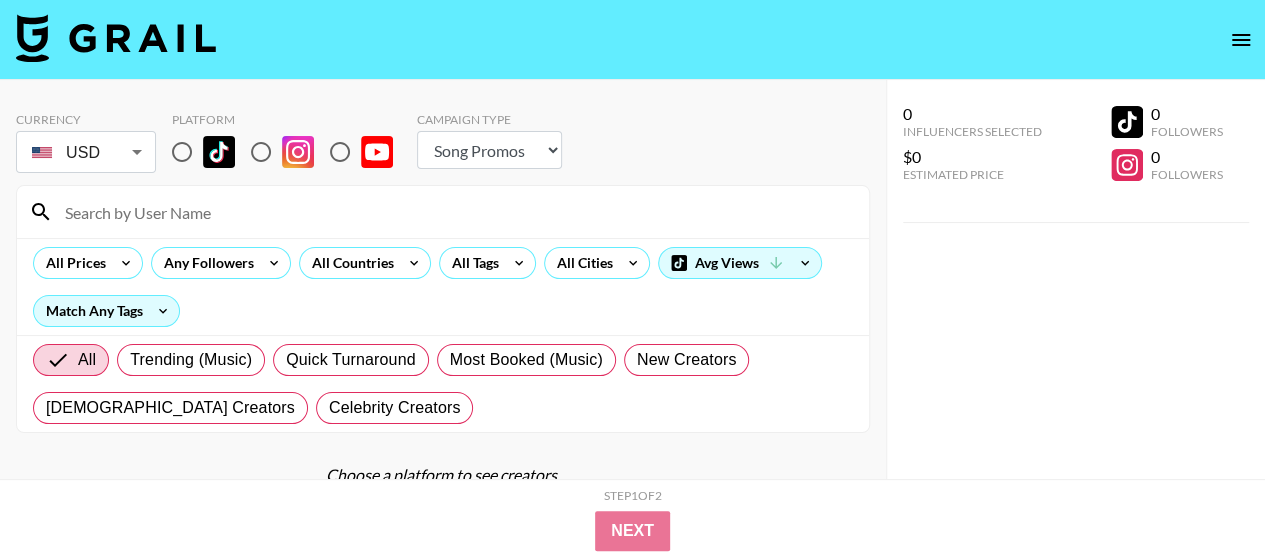 click on "Choose Type... Song Promos Brand Promos" at bounding box center (489, 150) 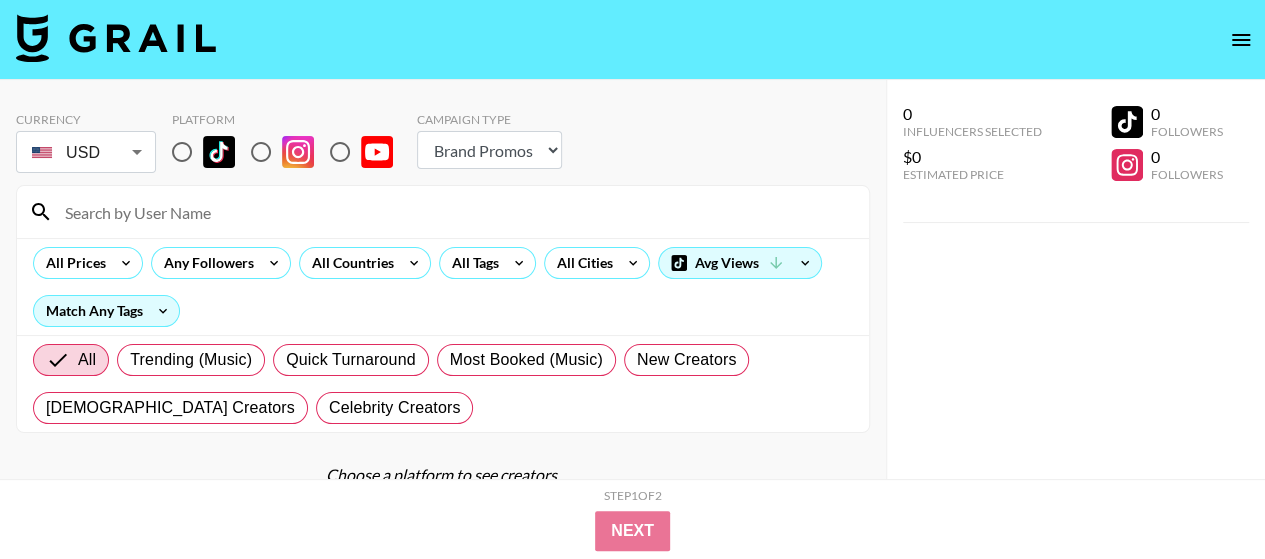 click on "Choose Type... Song Promos Brand Promos" at bounding box center [489, 150] 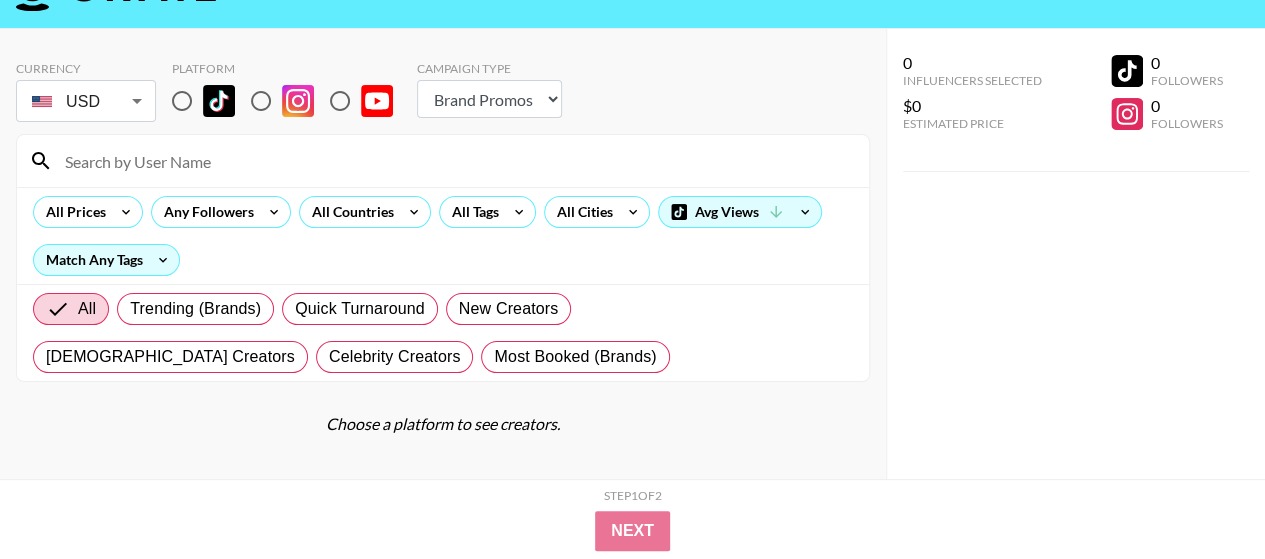 scroll, scrollTop: 80, scrollLeft: 0, axis: vertical 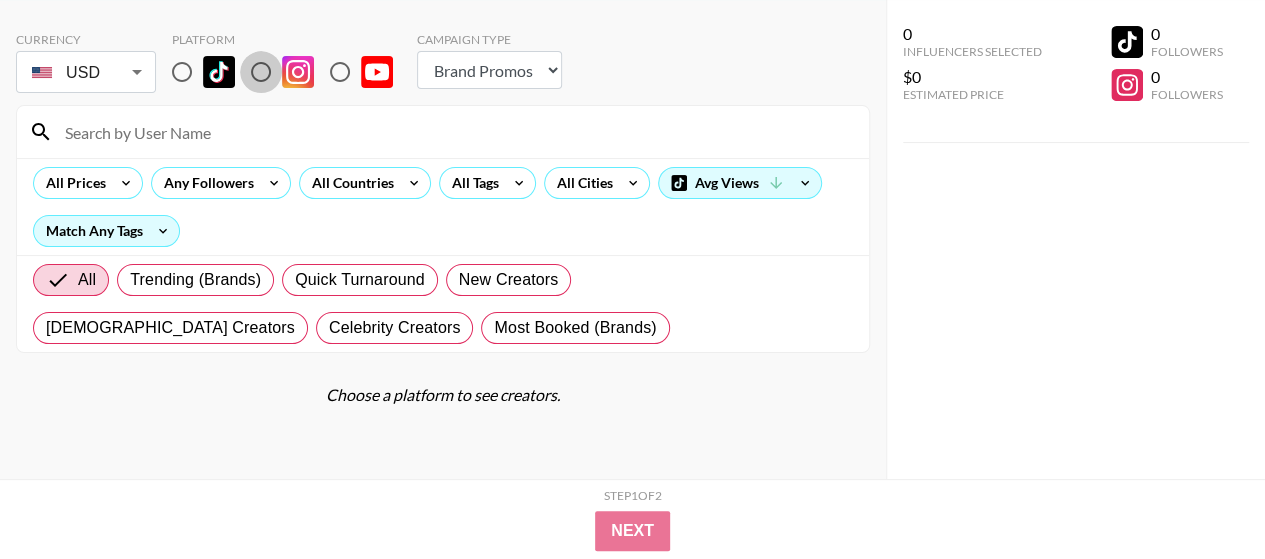 click at bounding box center [261, 72] 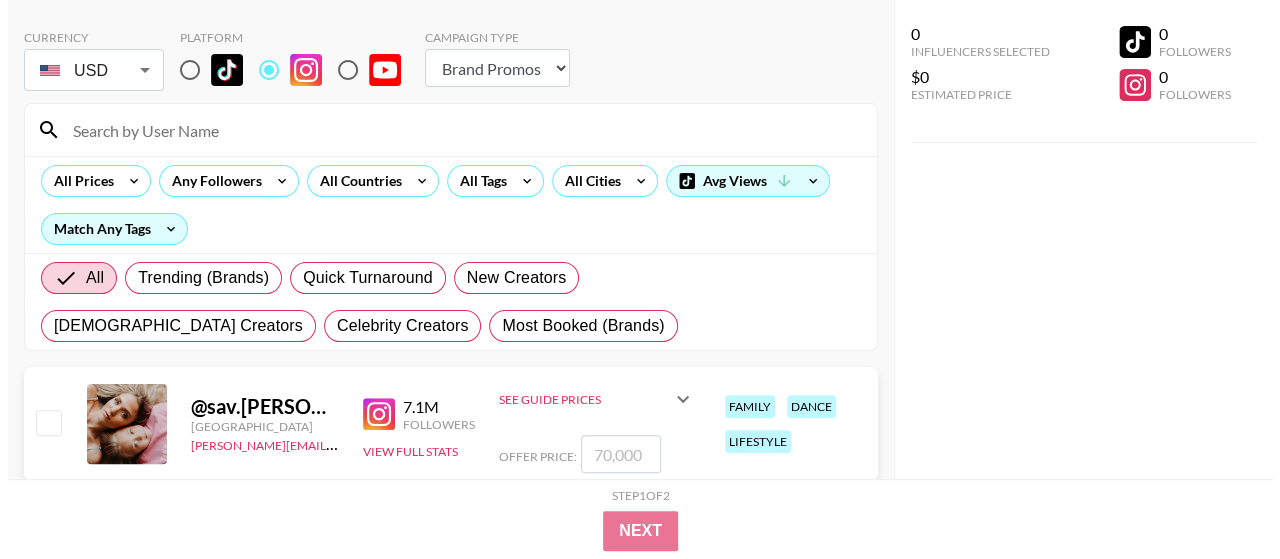 scroll, scrollTop: 200, scrollLeft: 0, axis: vertical 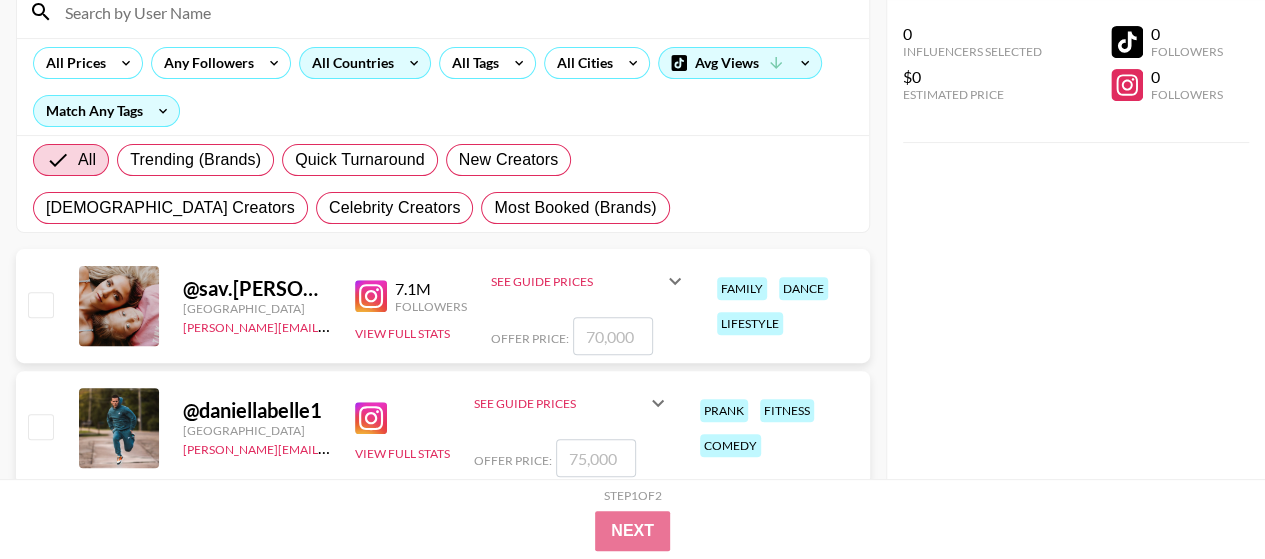 click on "All Countries" at bounding box center [349, 63] 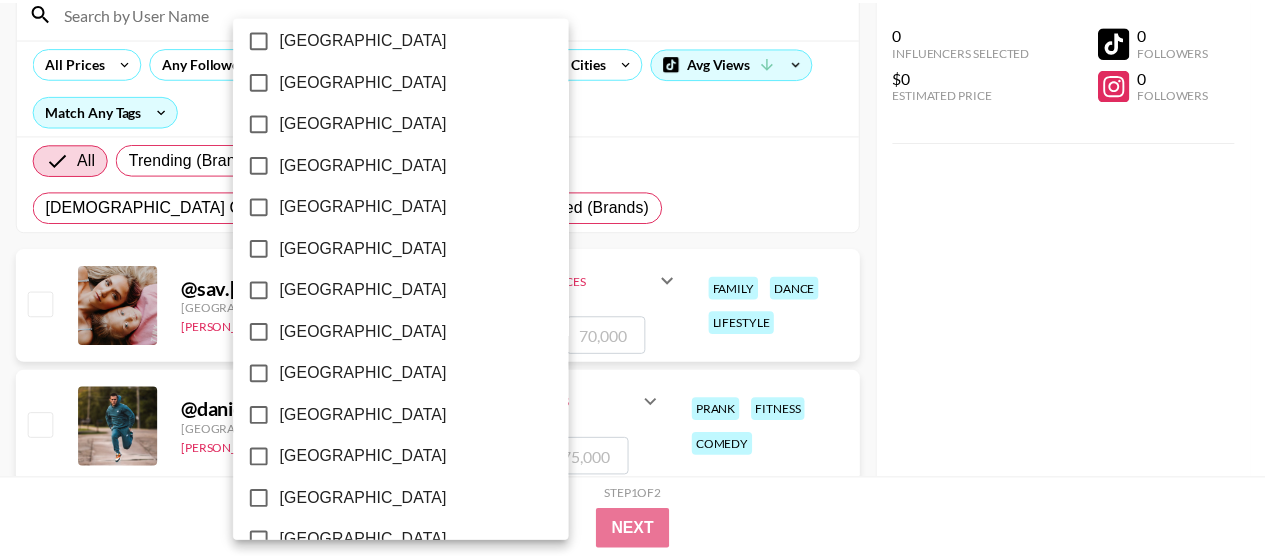 scroll, scrollTop: 1772, scrollLeft: 0, axis: vertical 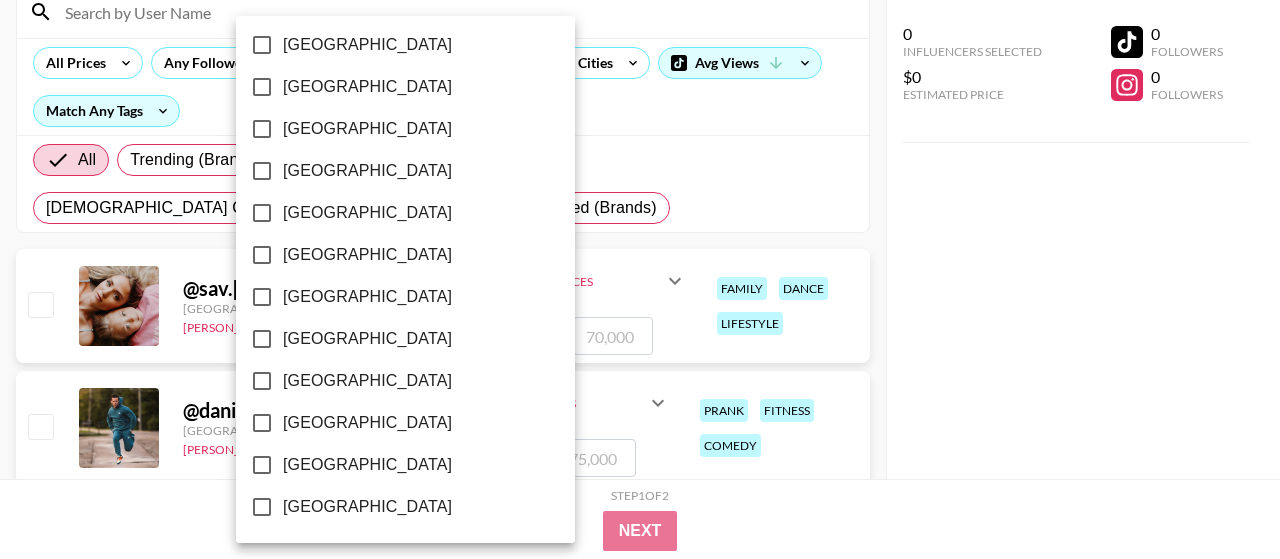 click on "[GEOGRAPHIC_DATA]" at bounding box center (262, 465) 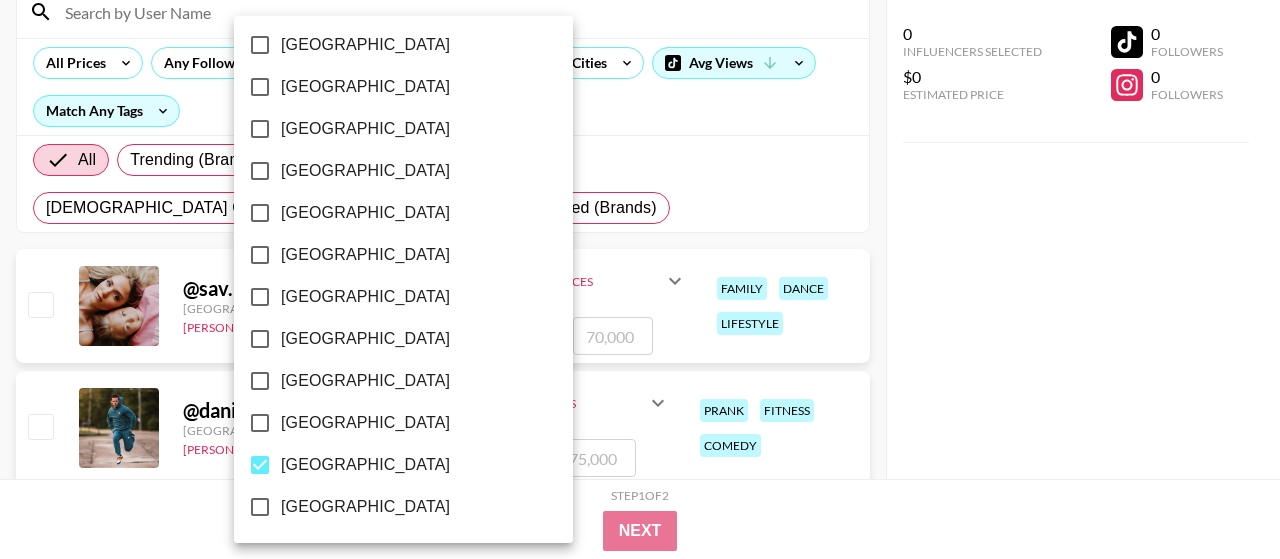 click at bounding box center (640, 279) 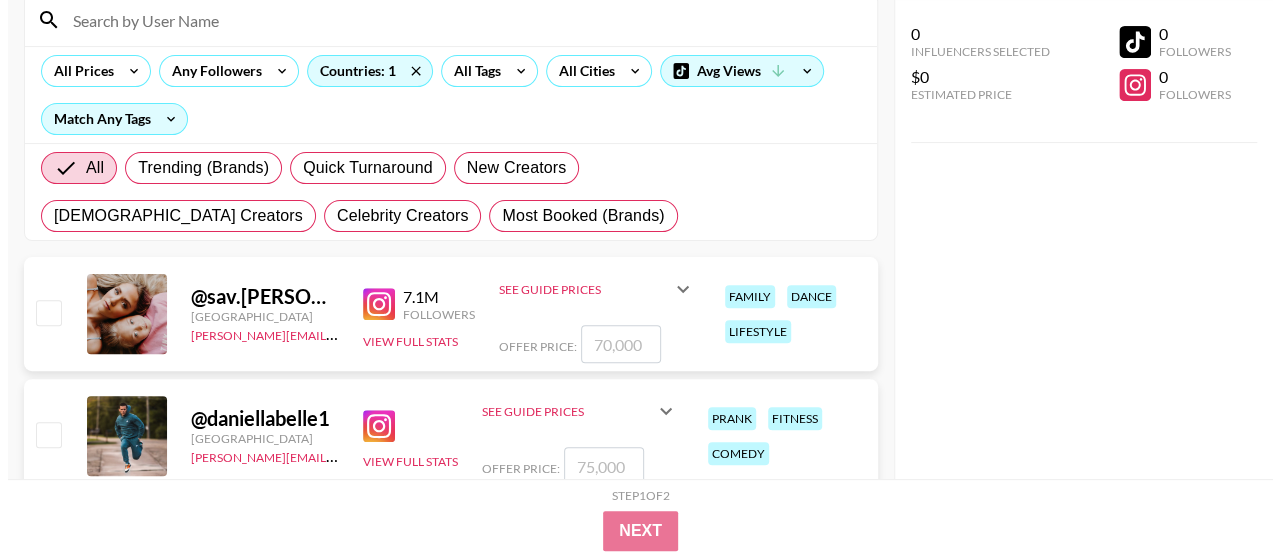 scroll, scrollTop: 100, scrollLeft: 0, axis: vertical 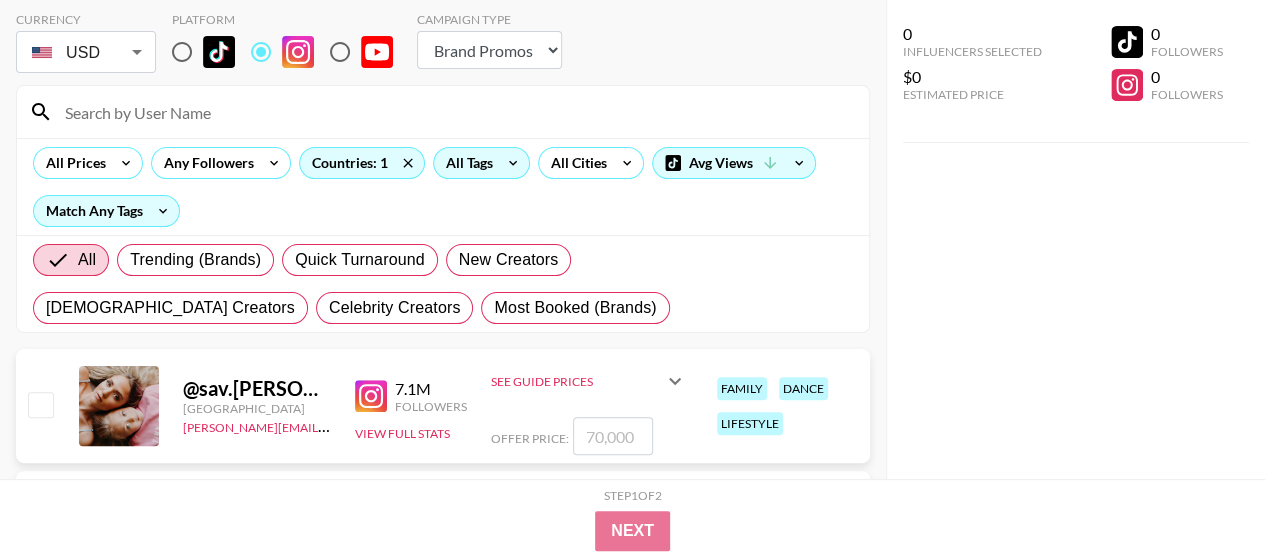 click on "All Tags" at bounding box center (465, 163) 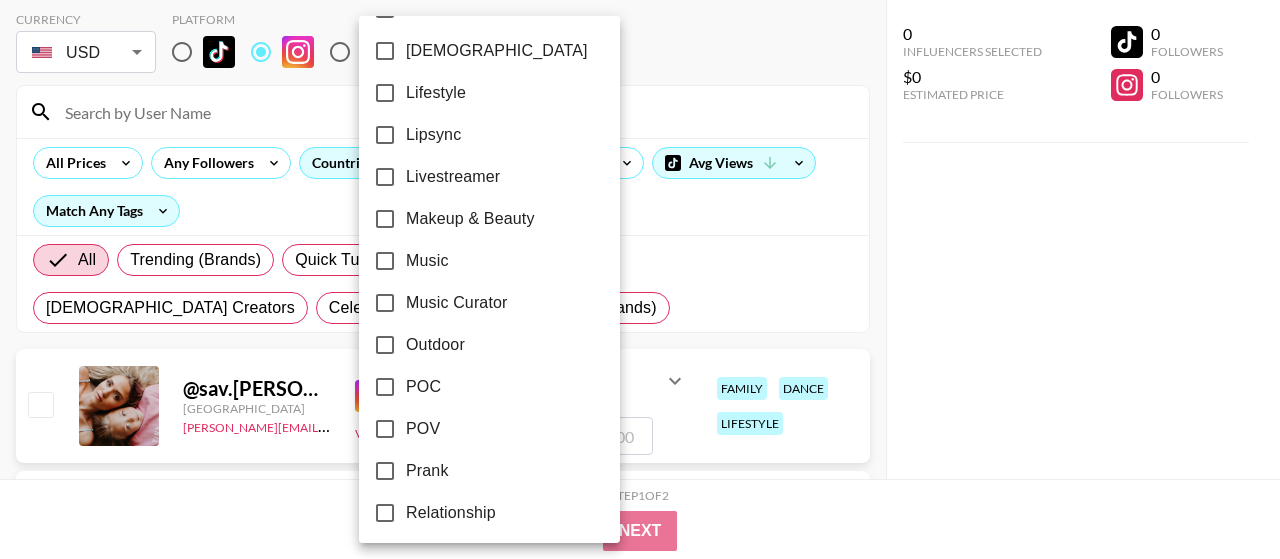 scroll, scrollTop: 1000, scrollLeft: 0, axis: vertical 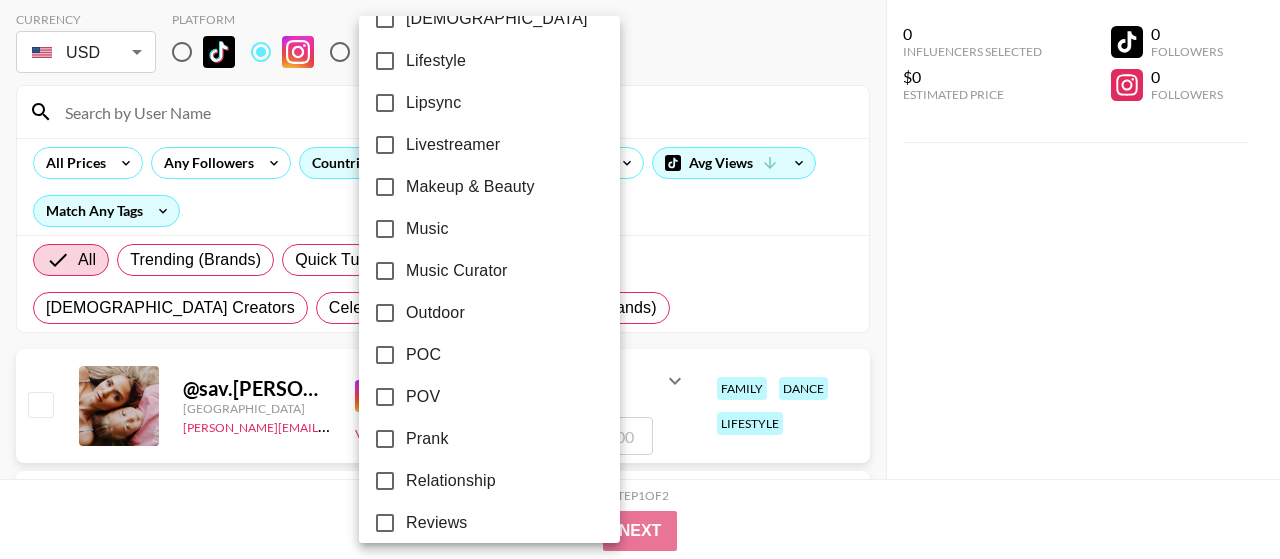 click on "Outdoor" at bounding box center (385, 313) 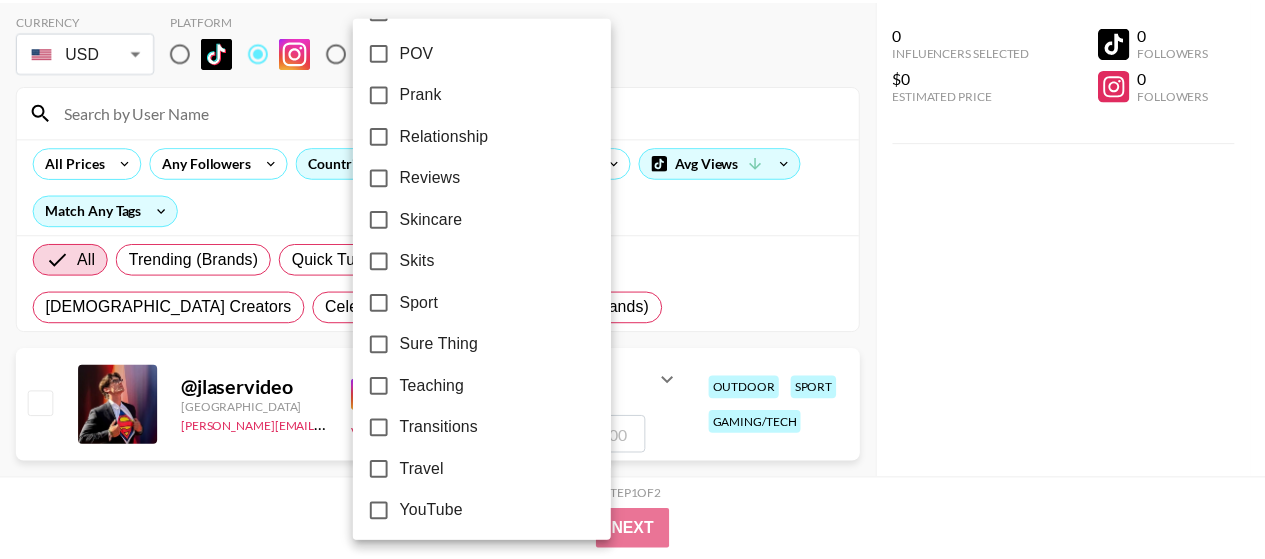 scroll, scrollTop: 1352, scrollLeft: 0, axis: vertical 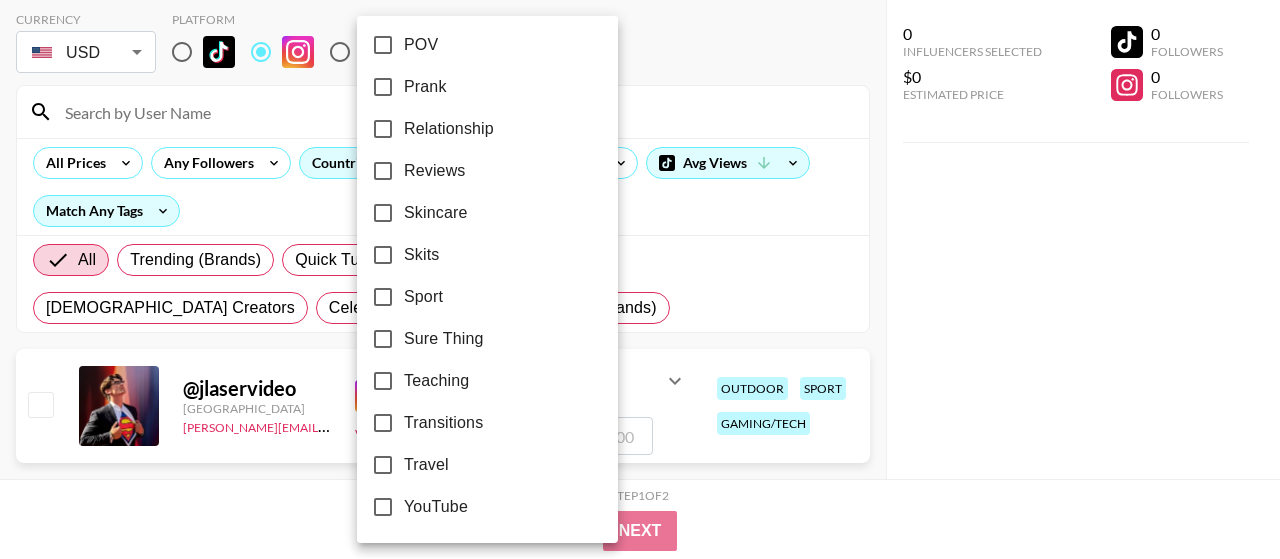 click on "Teaching" at bounding box center [436, 381] 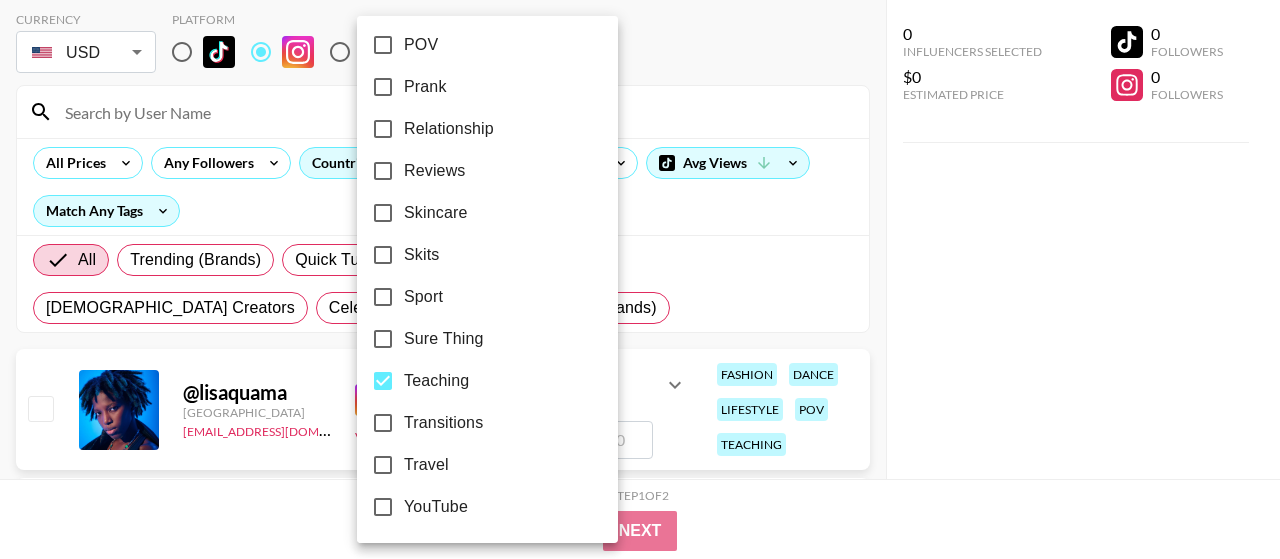 click at bounding box center (640, 279) 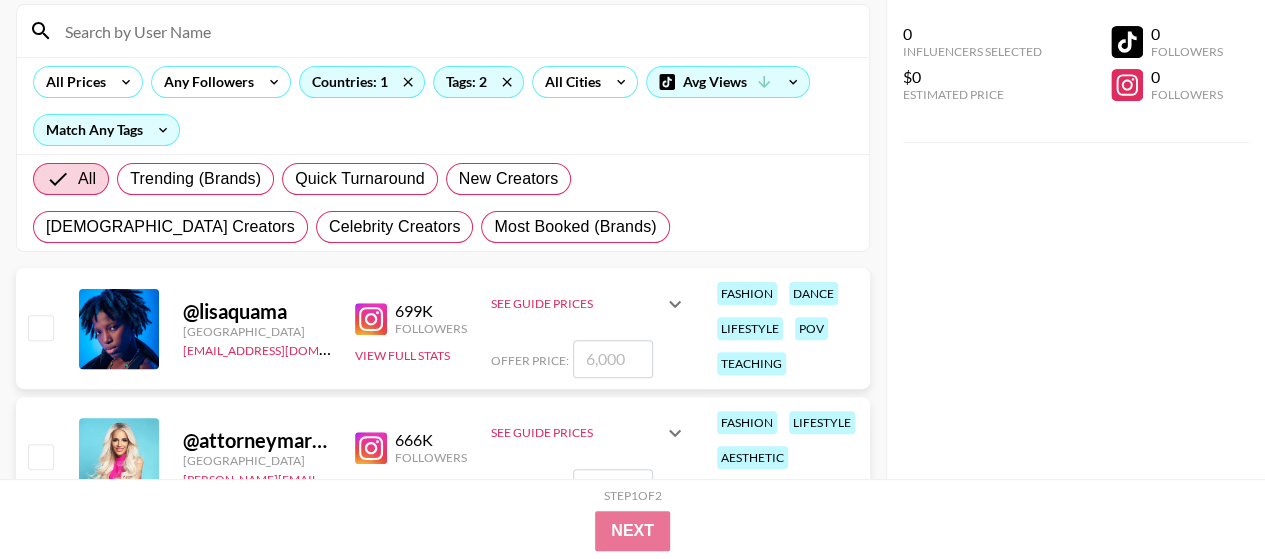 scroll, scrollTop: 200, scrollLeft: 0, axis: vertical 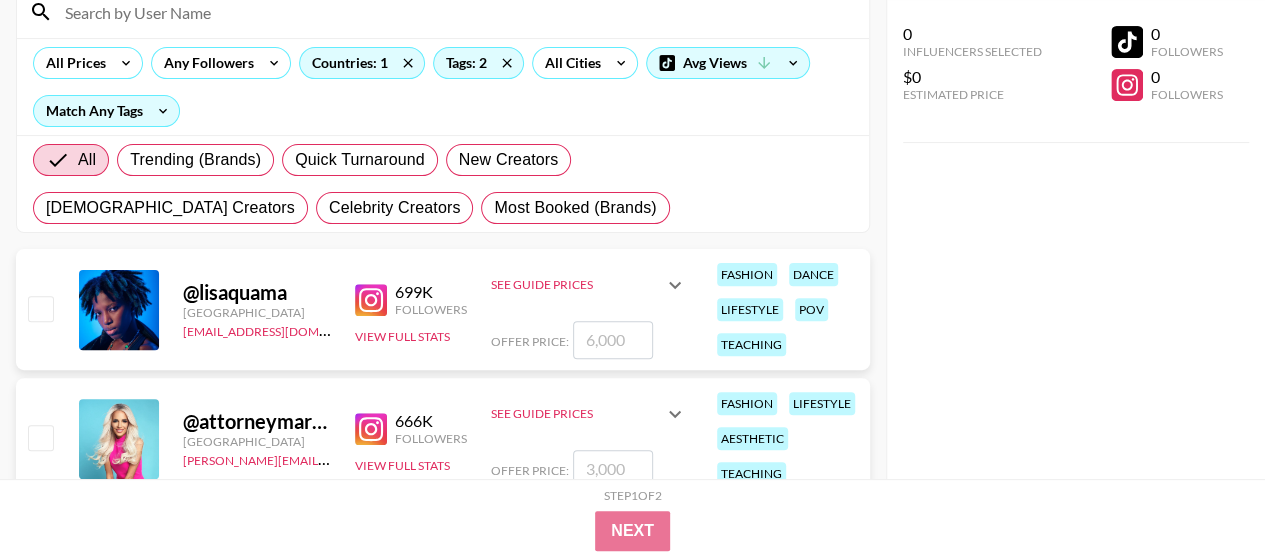 click at bounding box center (371, 300) 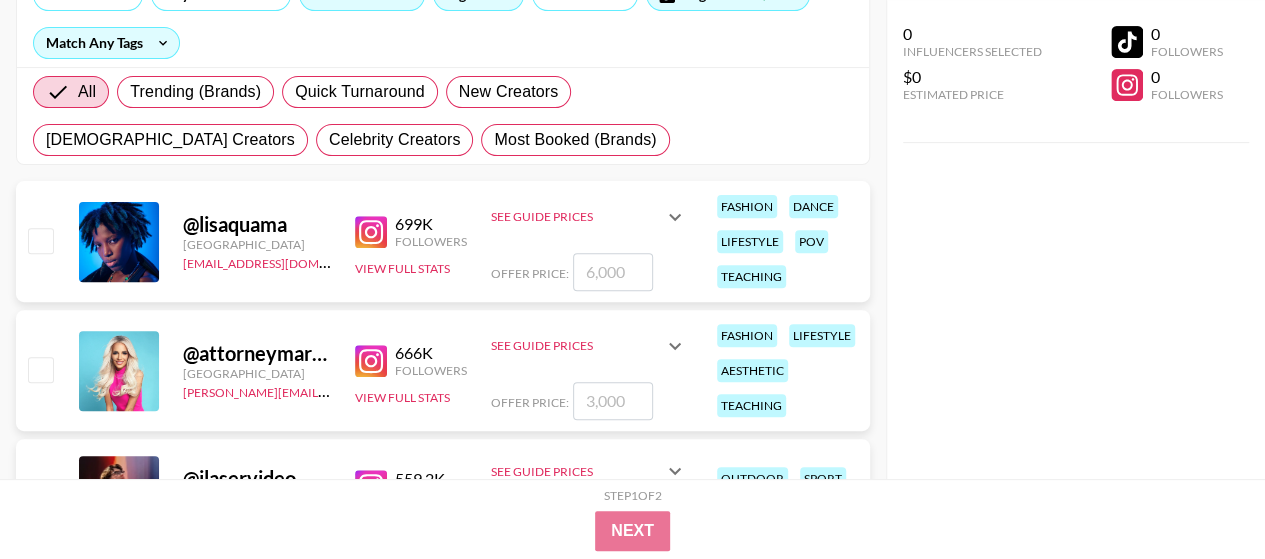 scroll, scrollTop: 300, scrollLeft: 0, axis: vertical 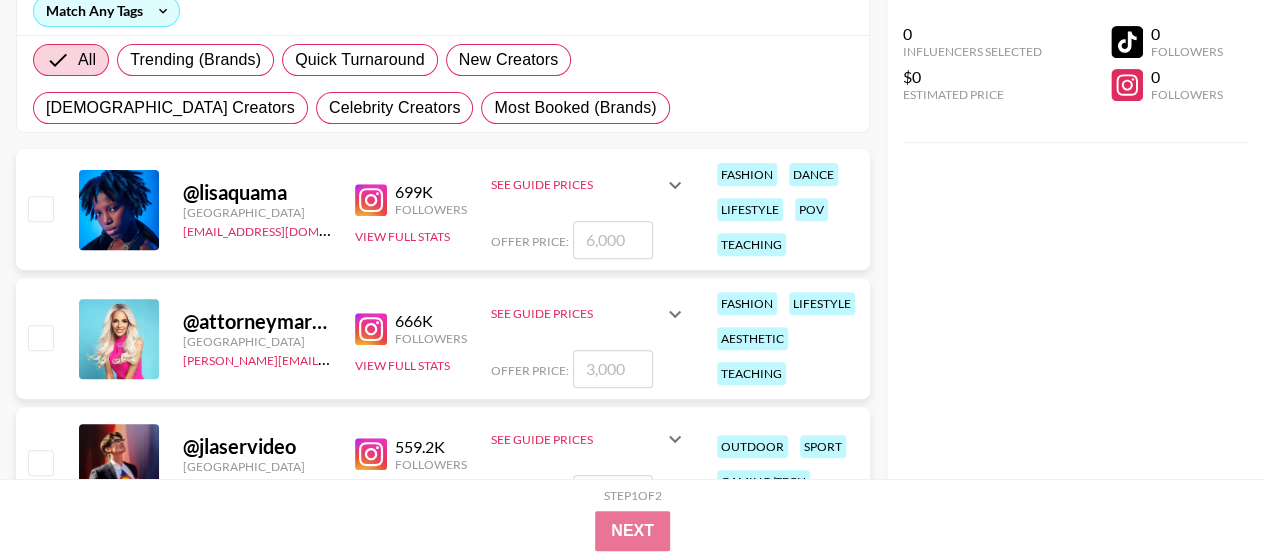 drag, startPoint x: 872, startPoint y: 61, endPoint x: 928, endPoint y: 366, distance: 310.09836 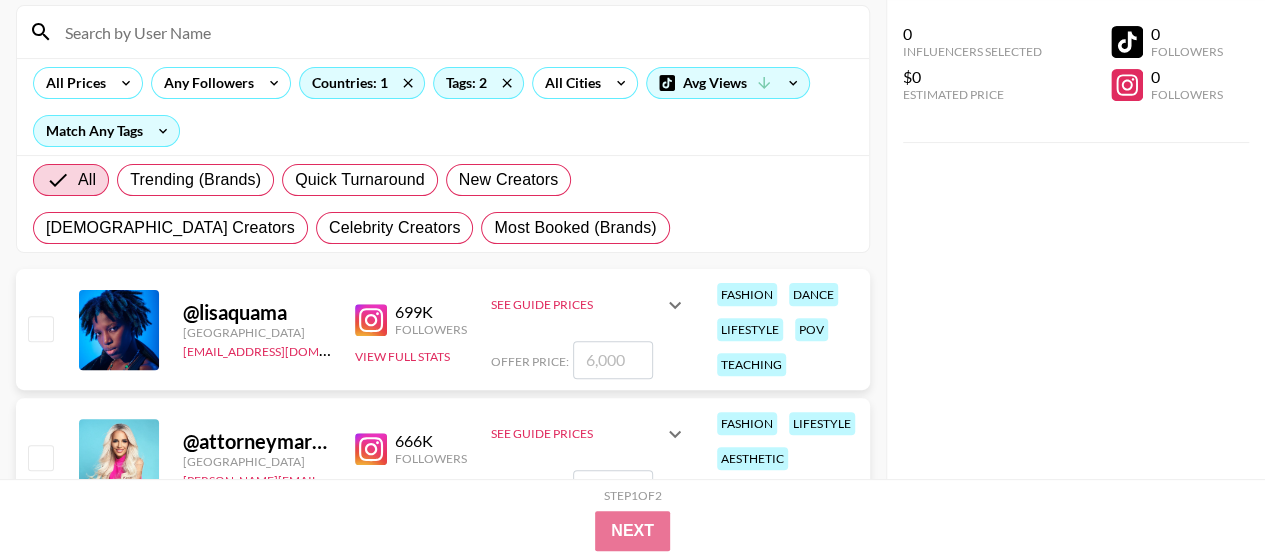 scroll, scrollTop: 200, scrollLeft: 0, axis: vertical 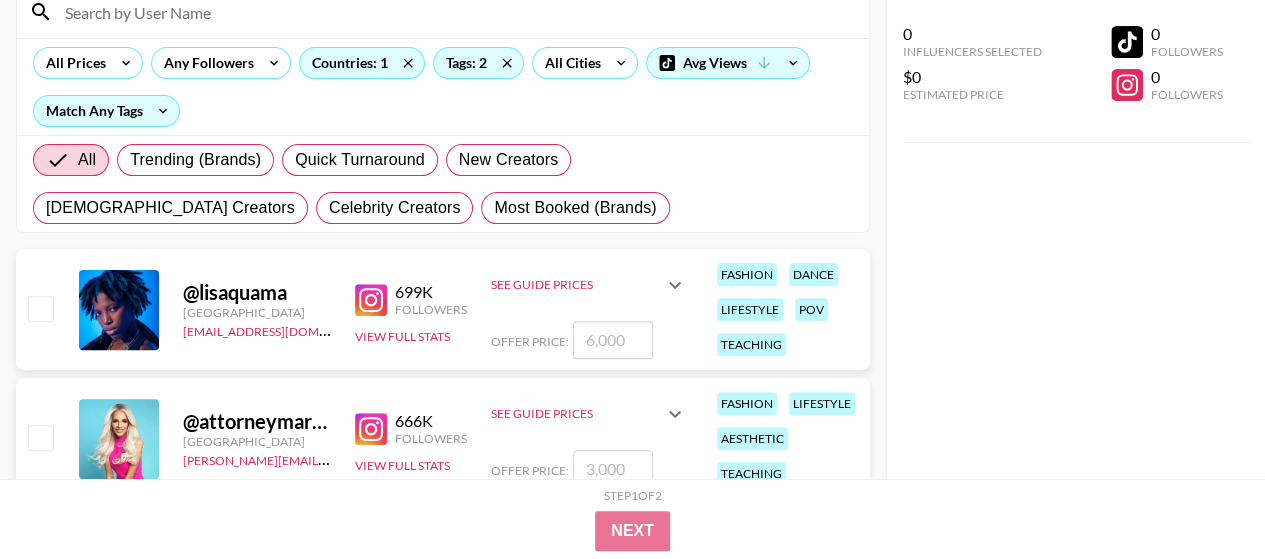 click at bounding box center [371, 300] 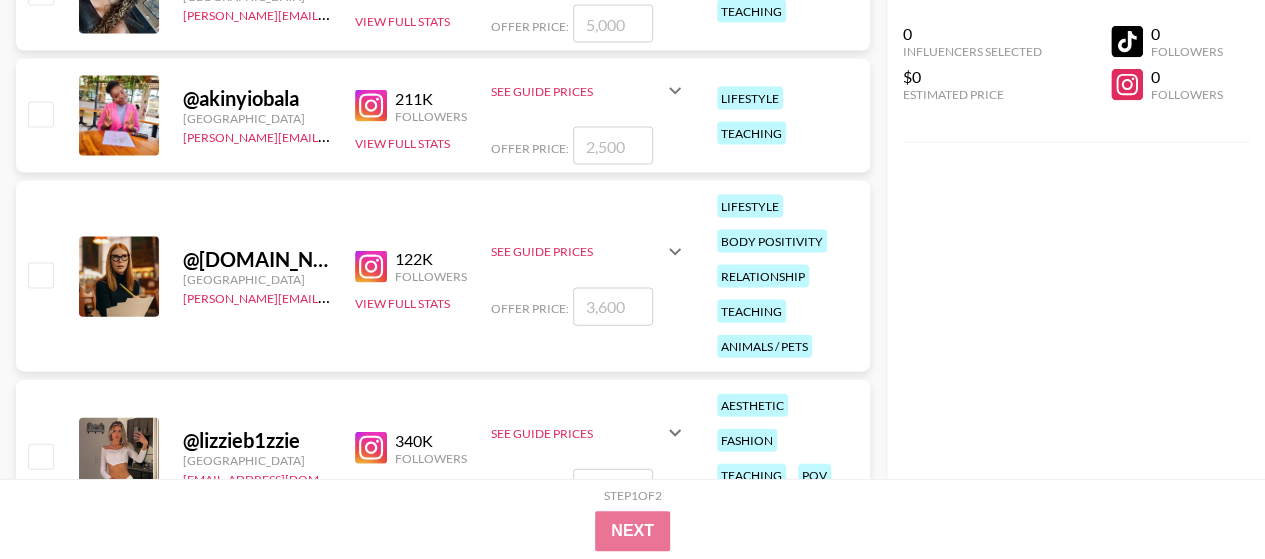 scroll, scrollTop: 2100, scrollLeft: 0, axis: vertical 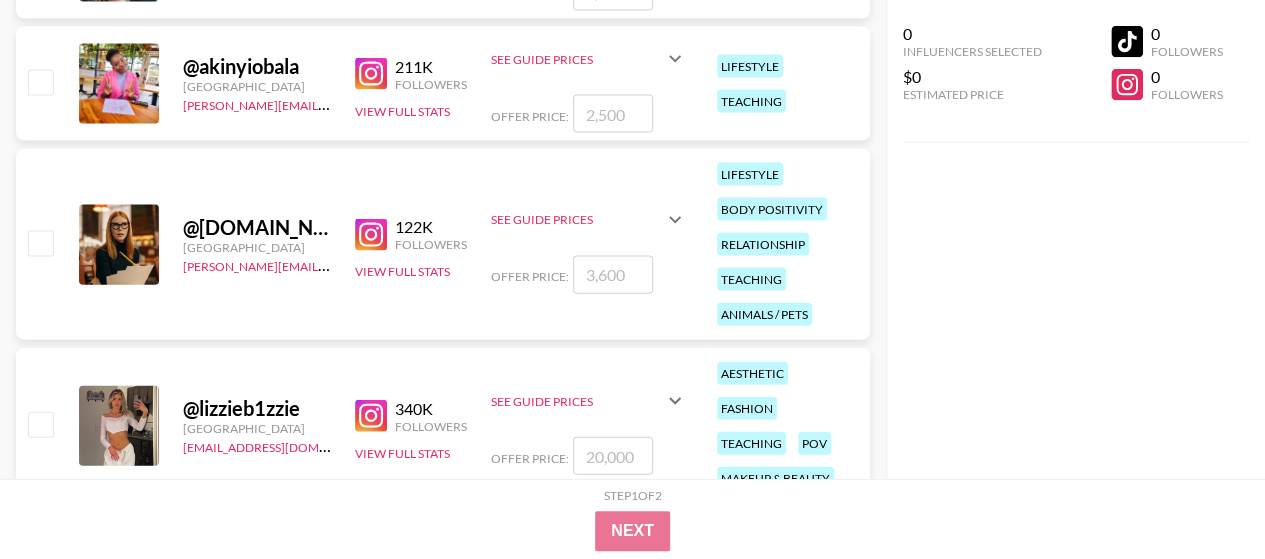 click at bounding box center [375, 235] 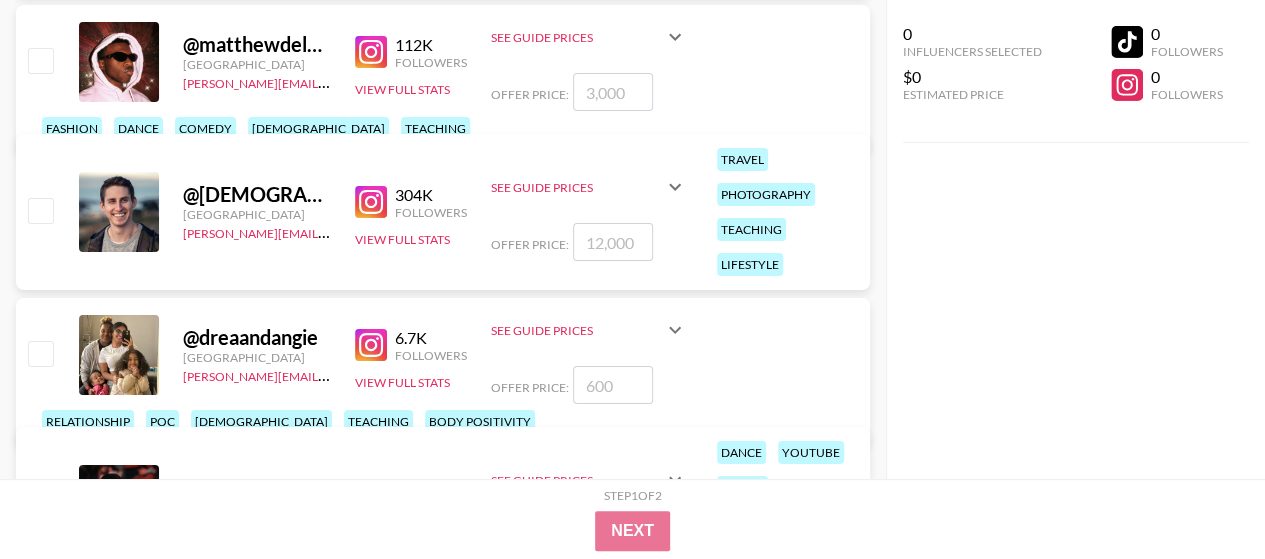 scroll, scrollTop: 3400, scrollLeft: 0, axis: vertical 